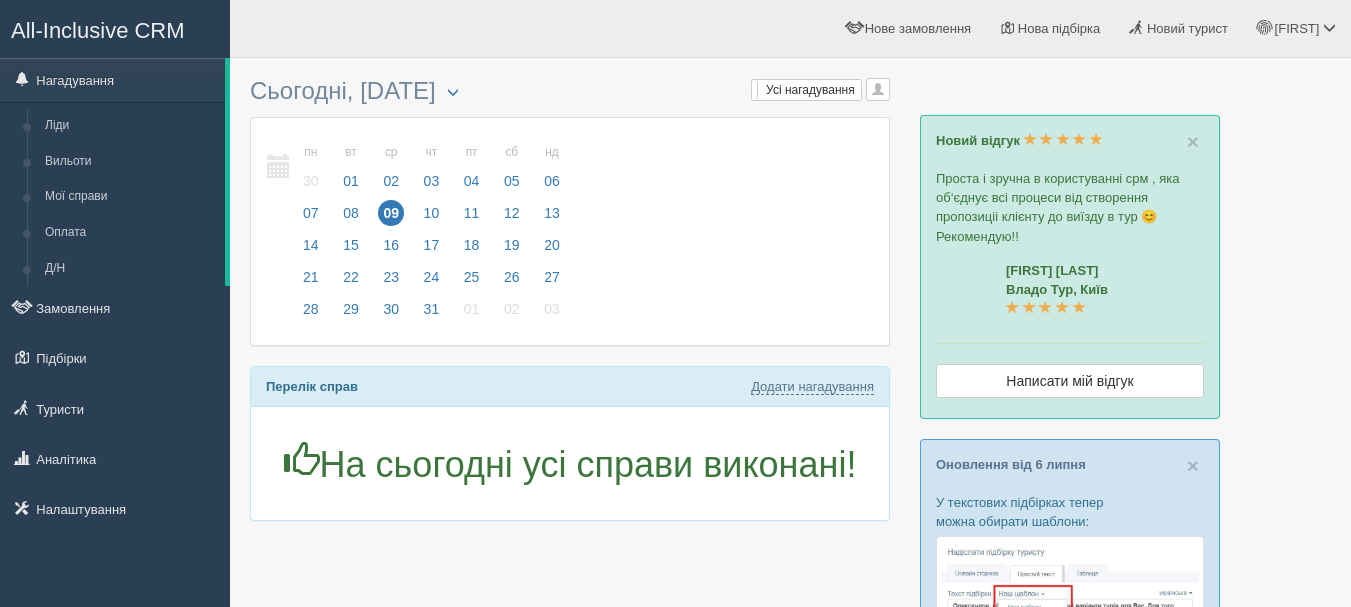scroll, scrollTop: 0, scrollLeft: 0, axis: both 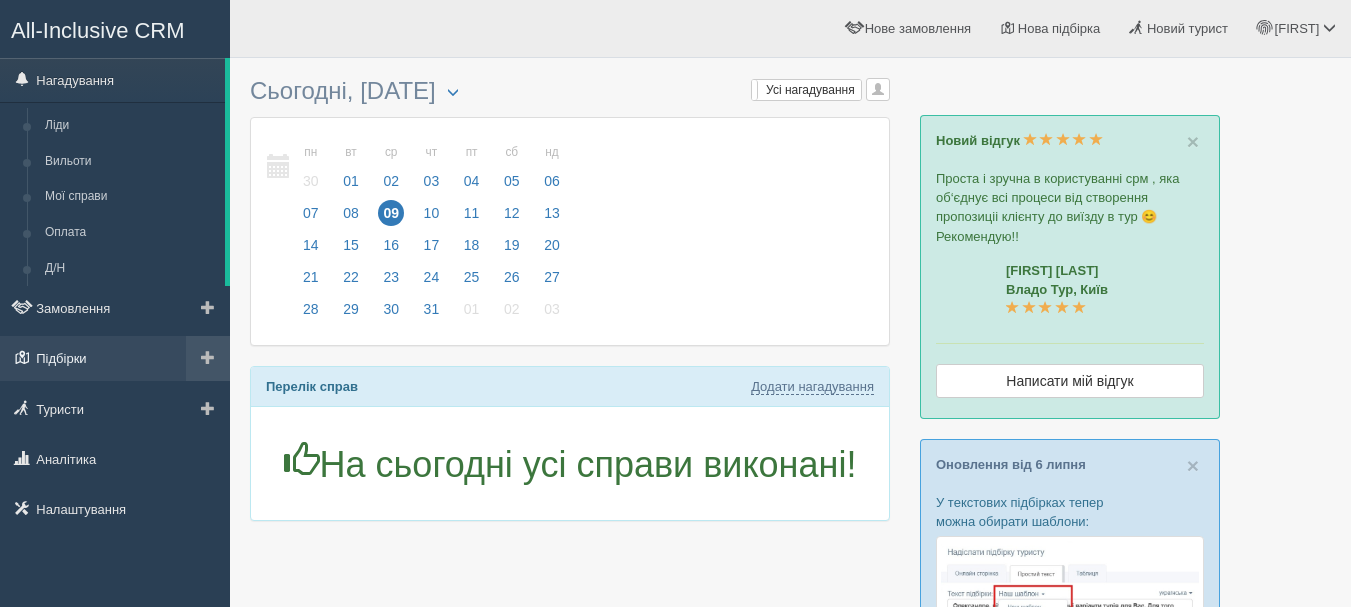 click on "Підбірки" at bounding box center [115, 358] 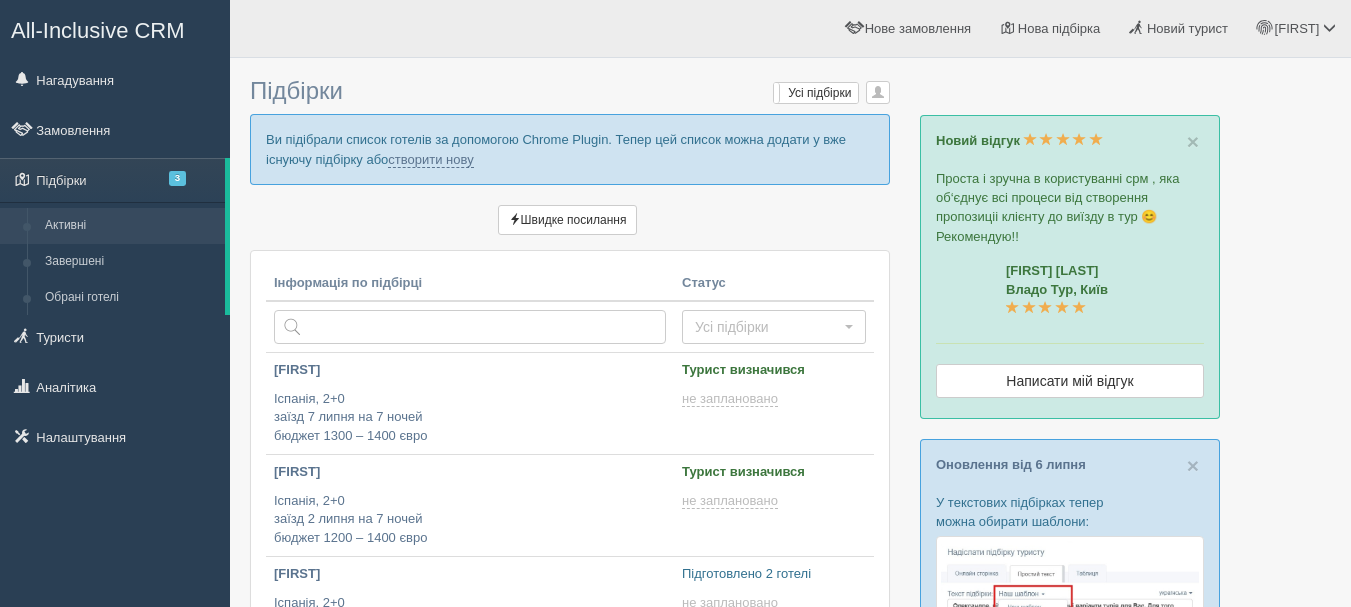 click on "Інформація по підбірці Статус Усі підбірки   Усі підбірки Турист визначився Турист переглянув Треба підготувати готелі Застарілі
Усі підбірки
Турист визначився
Турист переглянув
Треба підготувати готелі
Застарілі
[FIRST]
Іспанія, 2+0 заїзд [DATE] на 7 ночей бюджет 1300 – 1400 євро
Турист визначився
не заплановано
[DATE] [TIME]
[FIRST]
Іспанія, 2+0 заїзд [DATE] на 7 ночей бюджет 1200 – 1400 євро
Турист визначився
не заплановано
[FIRST]" at bounding box center (570, 850) 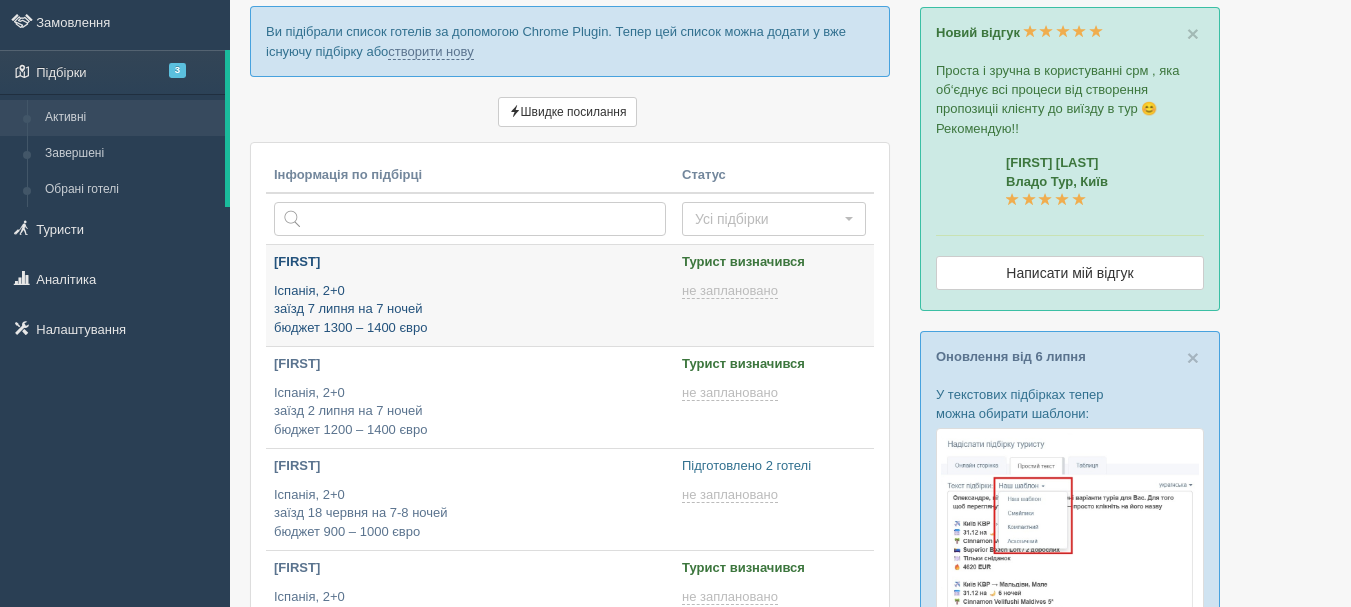 scroll, scrollTop: 300, scrollLeft: 0, axis: vertical 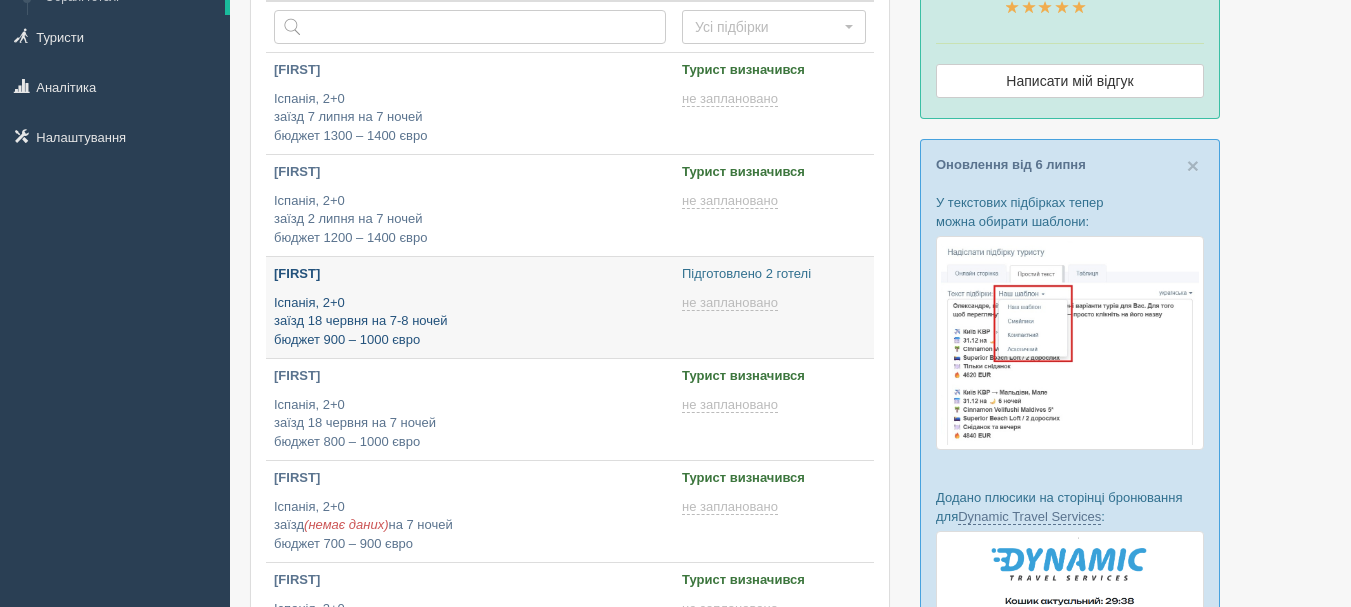click on "[FIRST]" at bounding box center [470, 274] 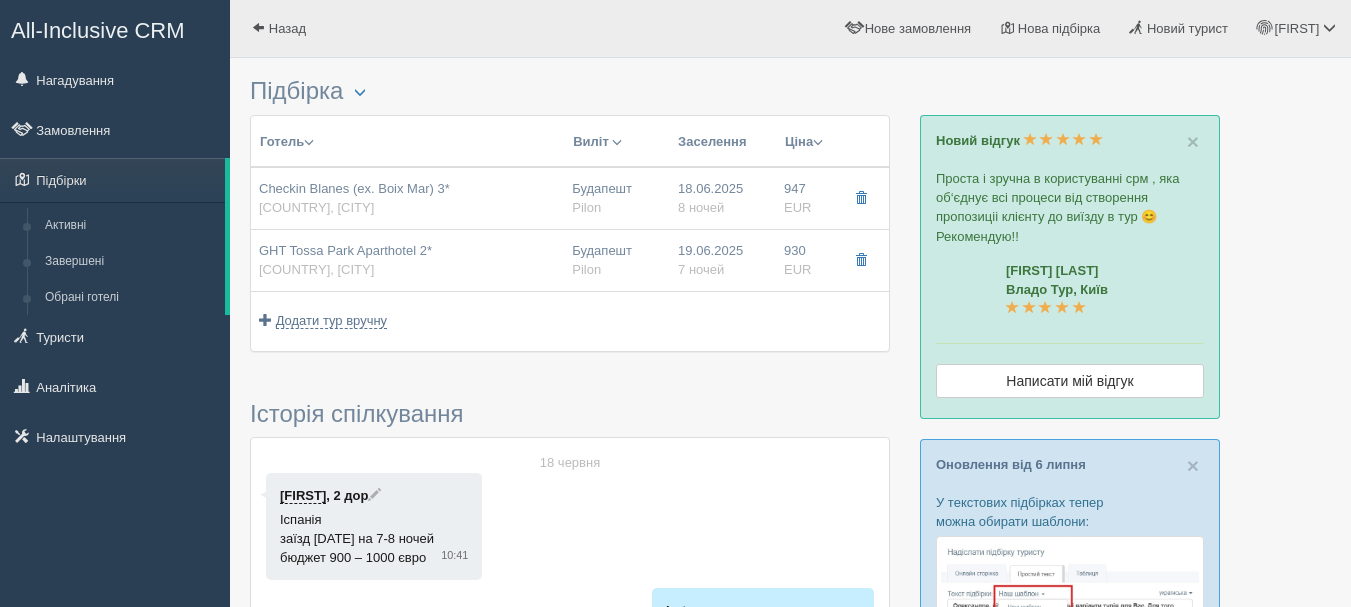 scroll, scrollTop: 0, scrollLeft: 0, axis: both 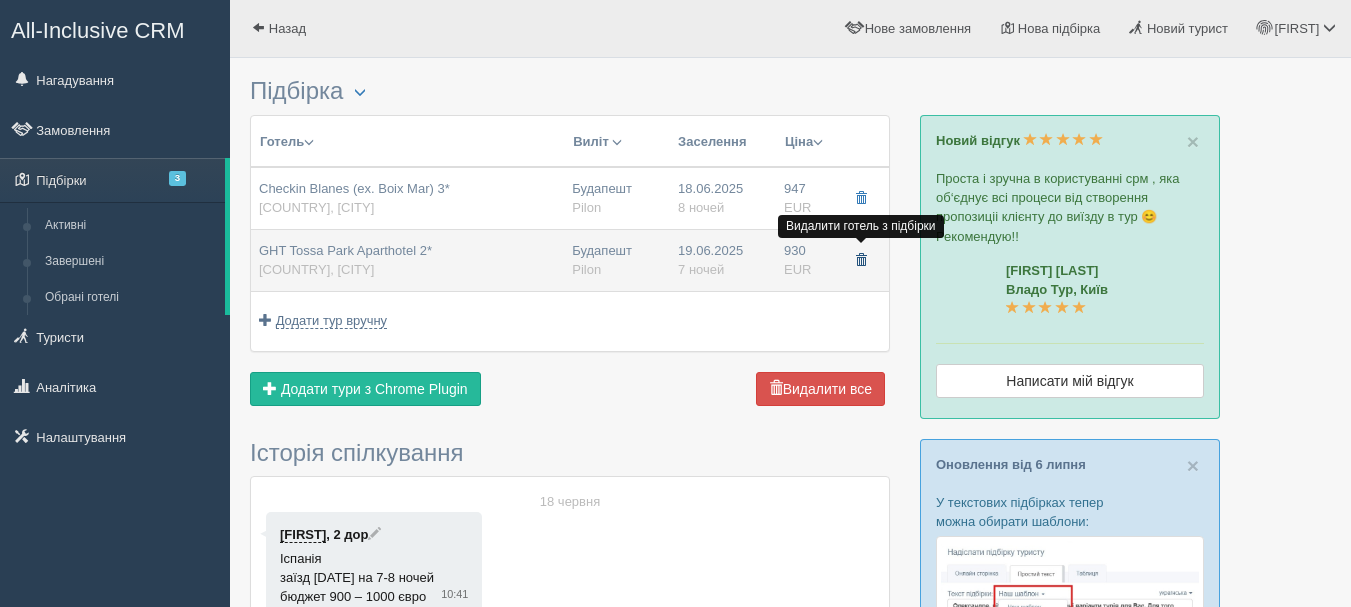 click at bounding box center [861, 261] 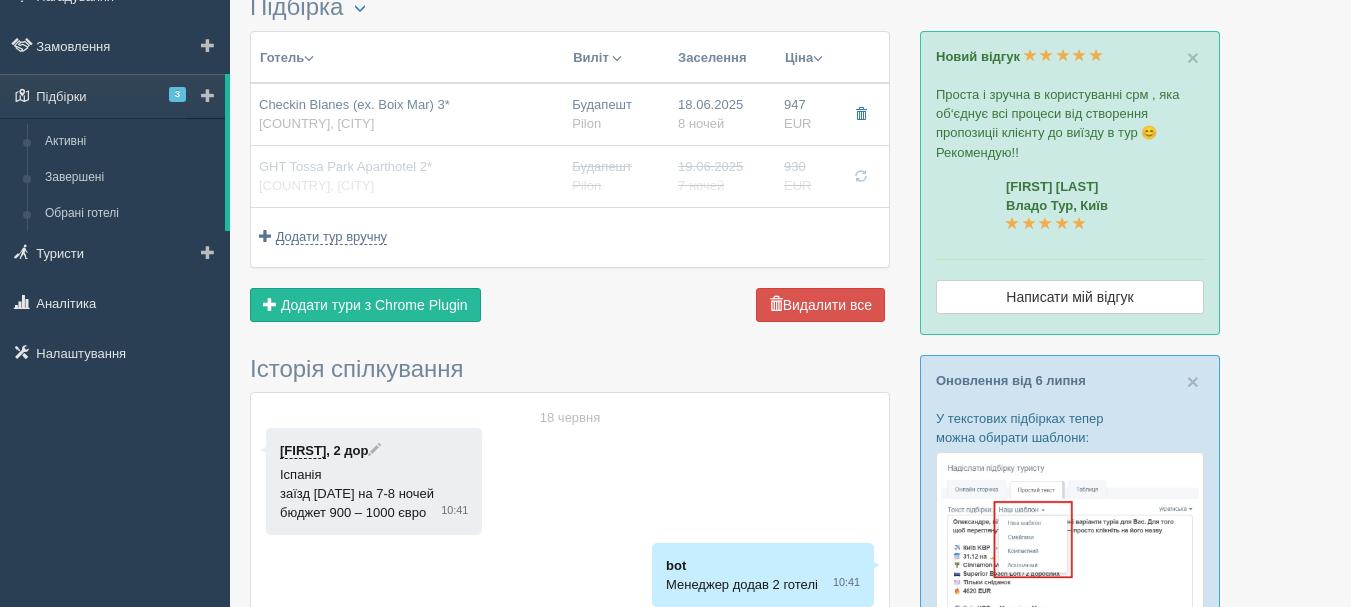 scroll, scrollTop: 0, scrollLeft: 0, axis: both 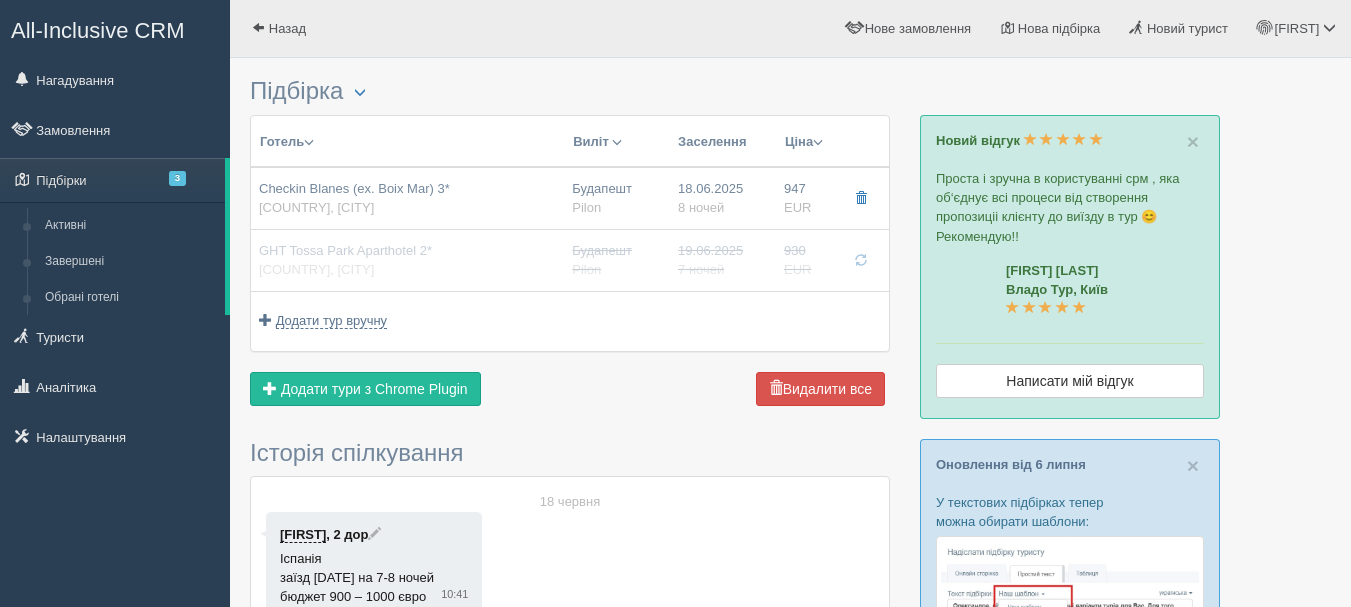 click on "All-Inclusive CRM" at bounding box center [98, 30] 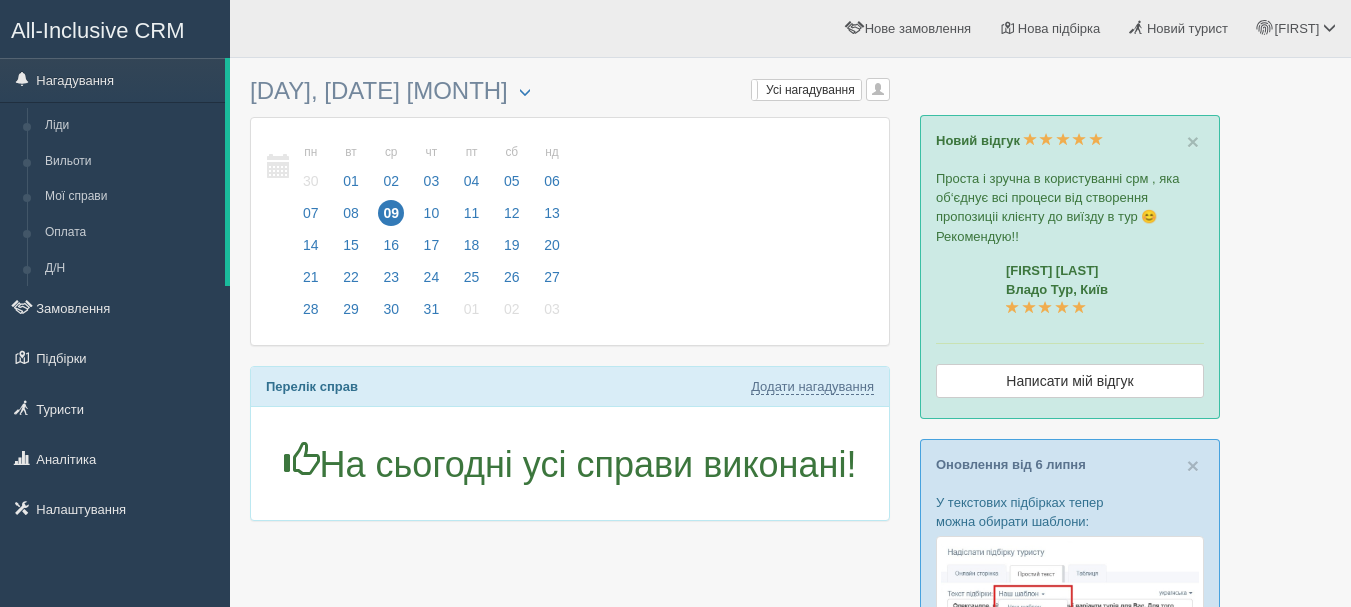 scroll, scrollTop: 0, scrollLeft: 0, axis: both 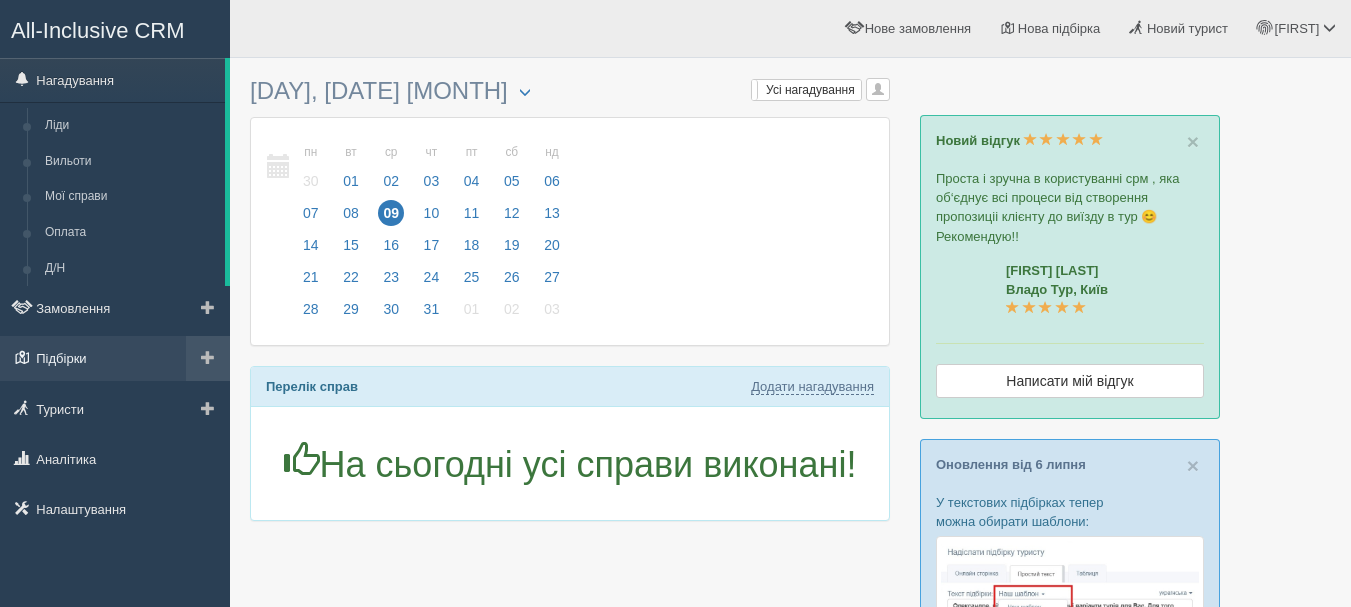click on "Підбірки" at bounding box center (115, 358) 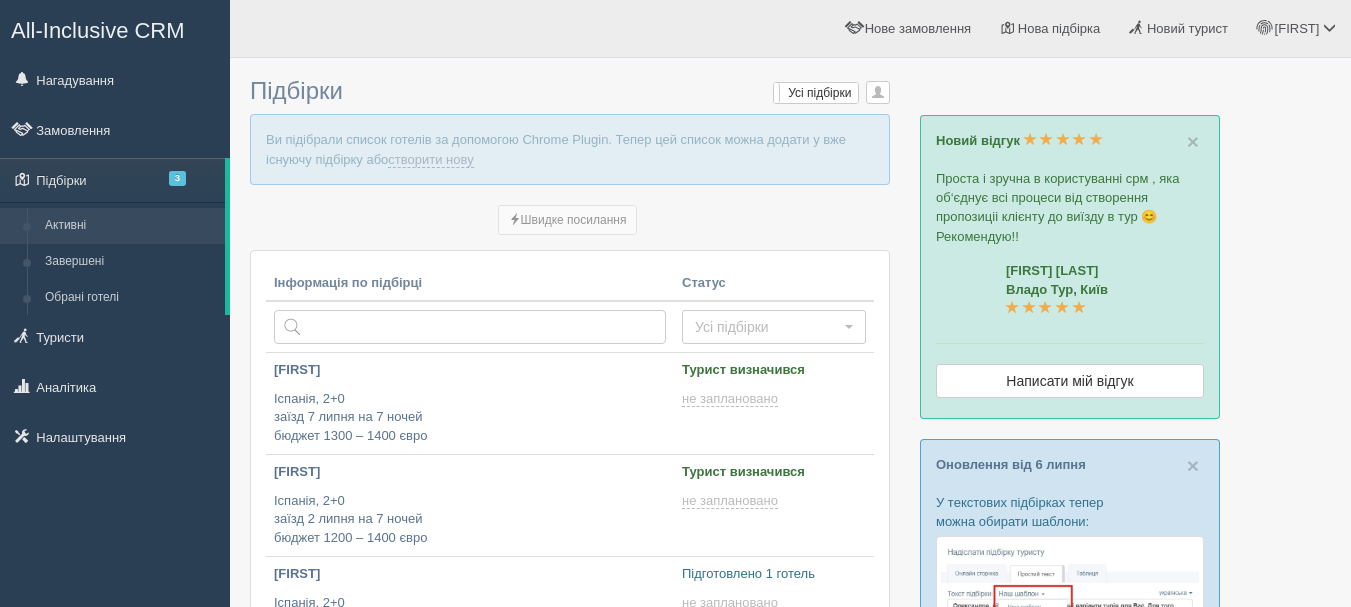 scroll, scrollTop: 0, scrollLeft: 0, axis: both 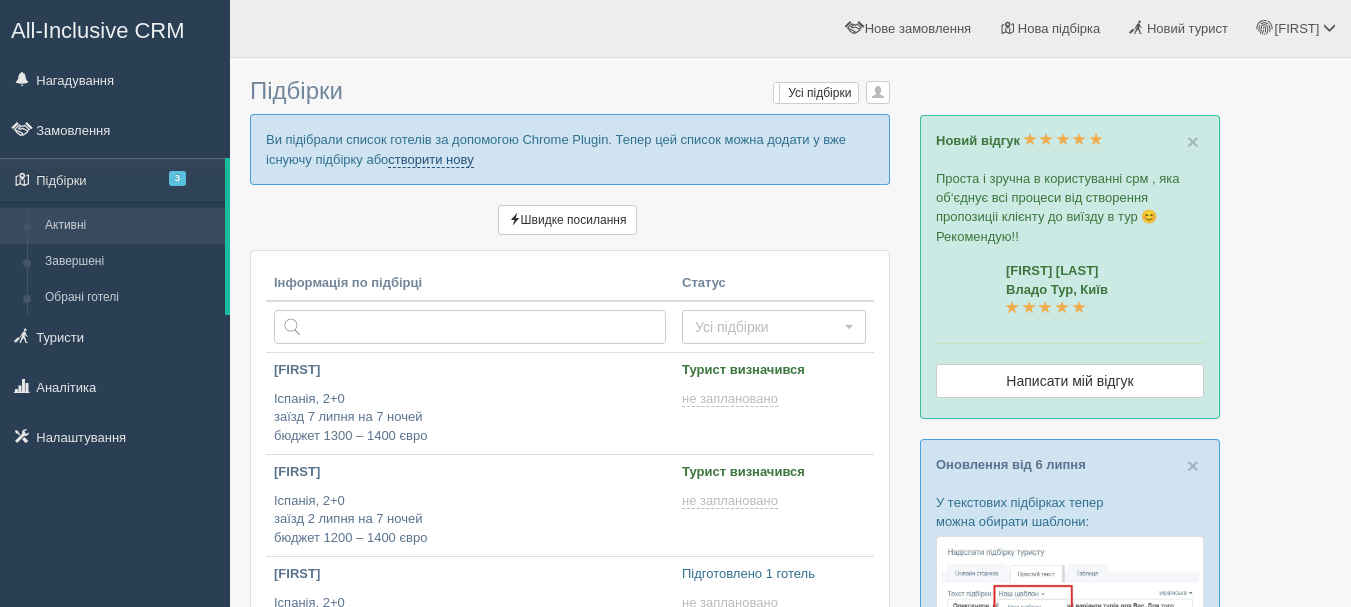 click on "створити нову" at bounding box center (430, 160) 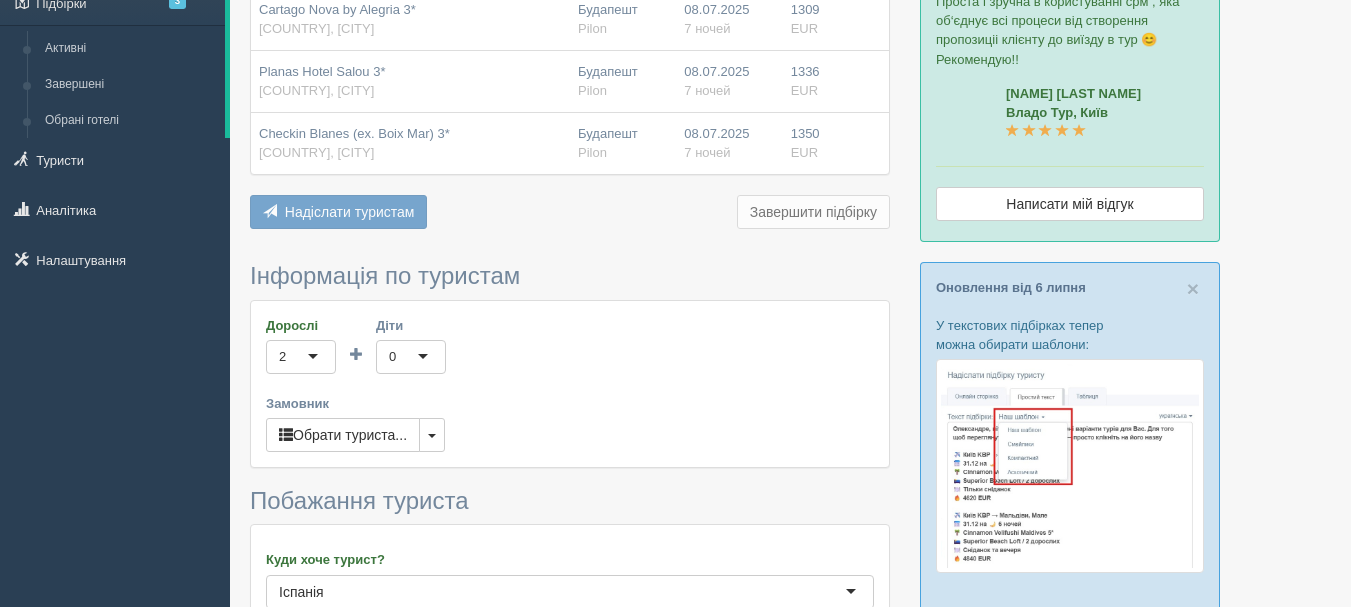 scroll, scrollTop: 200, scrollLeft: 0, axis: vertical 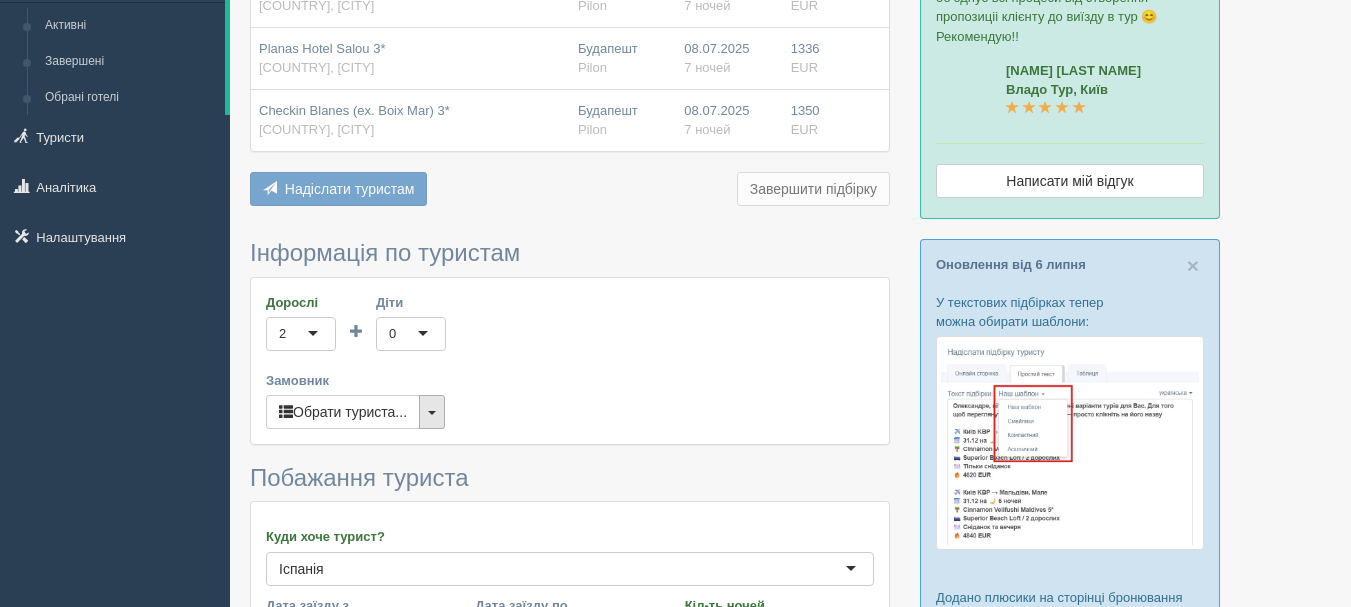 click at bounding box center [432, 412] 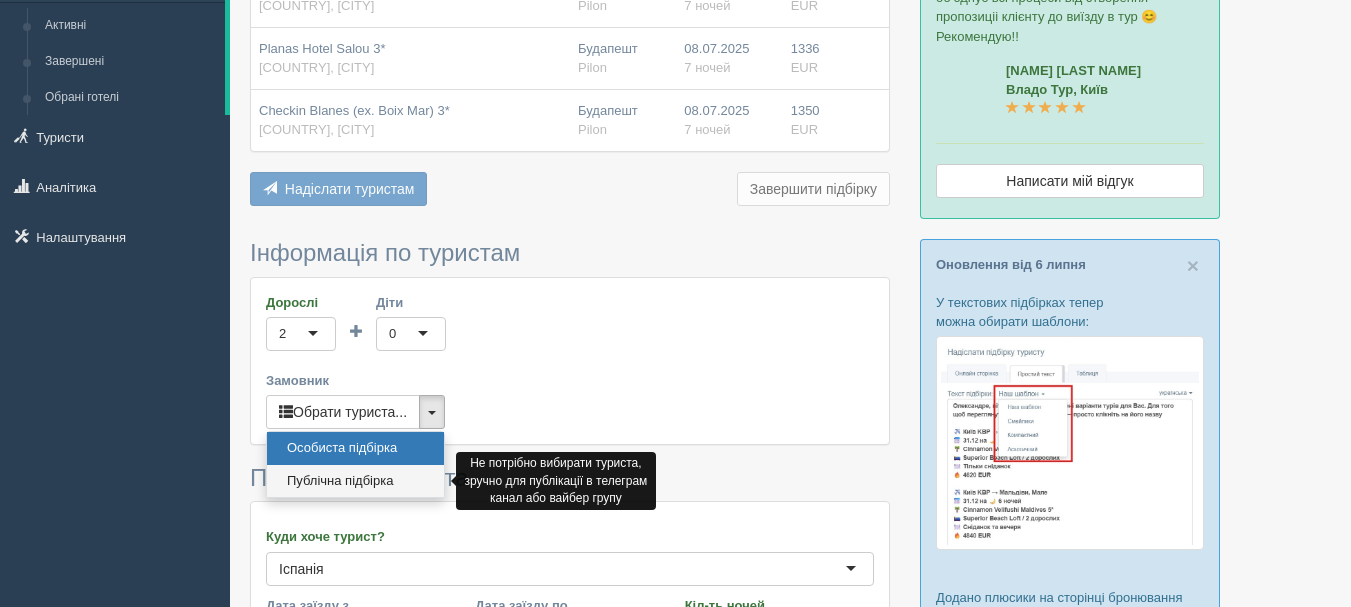 click on "Публічна підбірка" at bounding box center [355, 481] 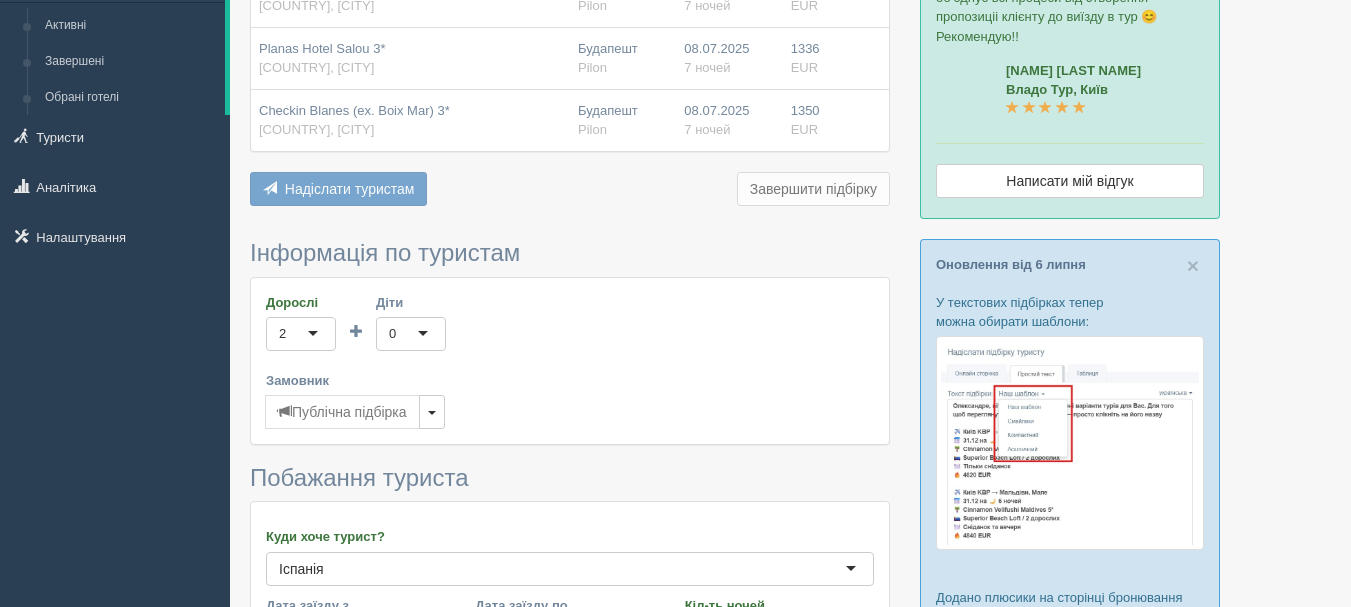 scroll, scrollTop: 700, scrollLeft: 0, axis: vertical 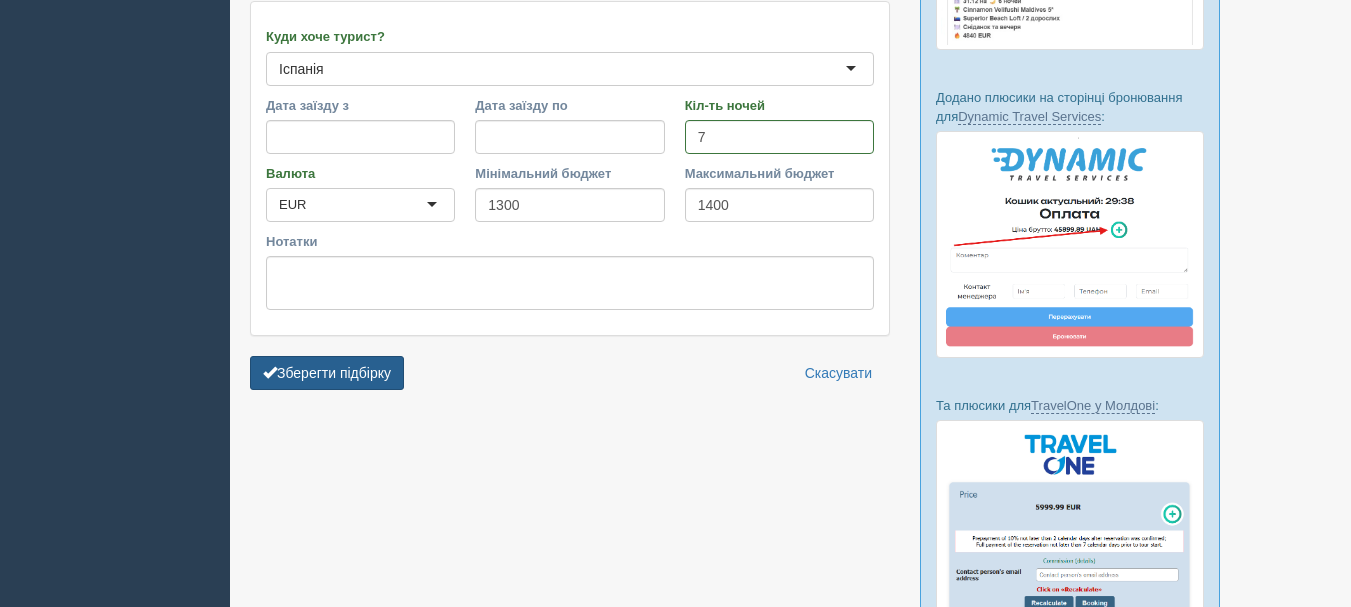 click on "Зберегти підбірку" at bounding box center (327, 373) 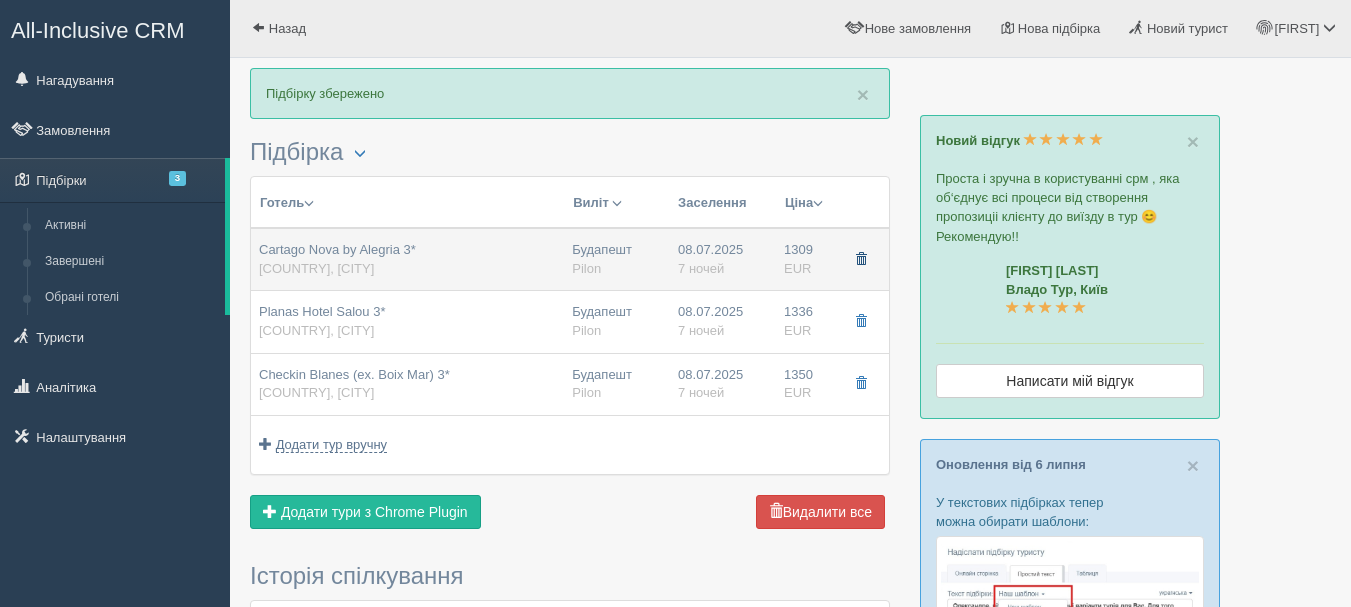 scroll, scrollTop: 0, scrollLeft: 0, axis: both 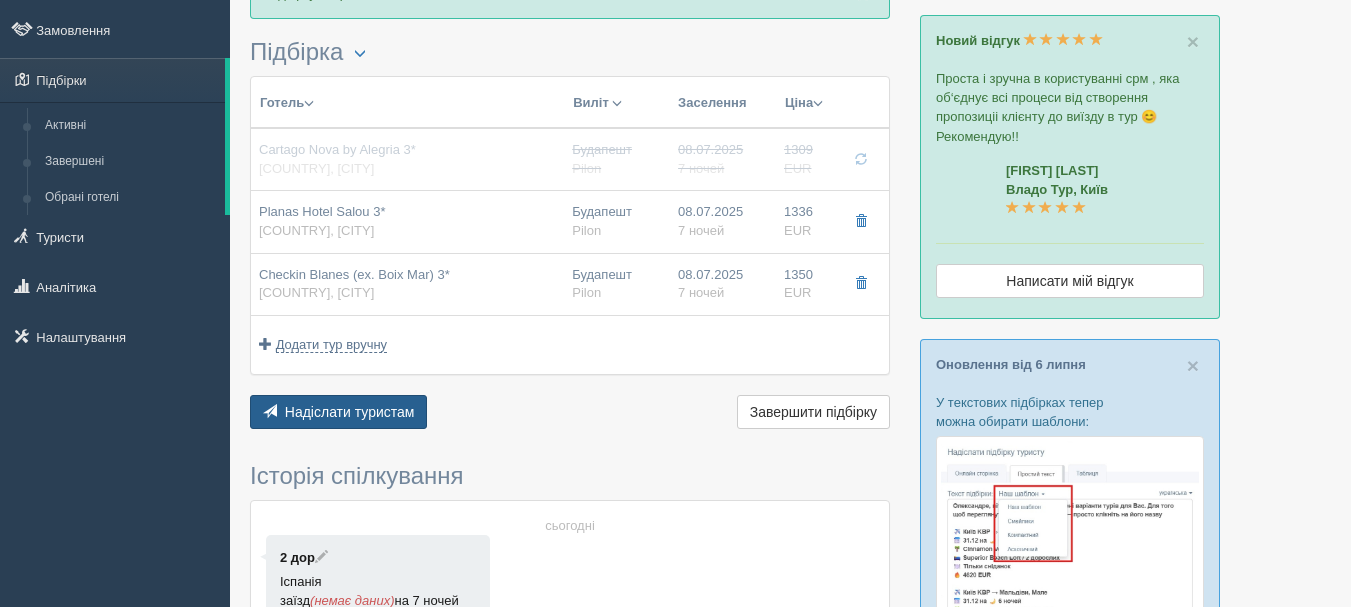 click on "Надіслати туристам" at bounding box center [350, 412] 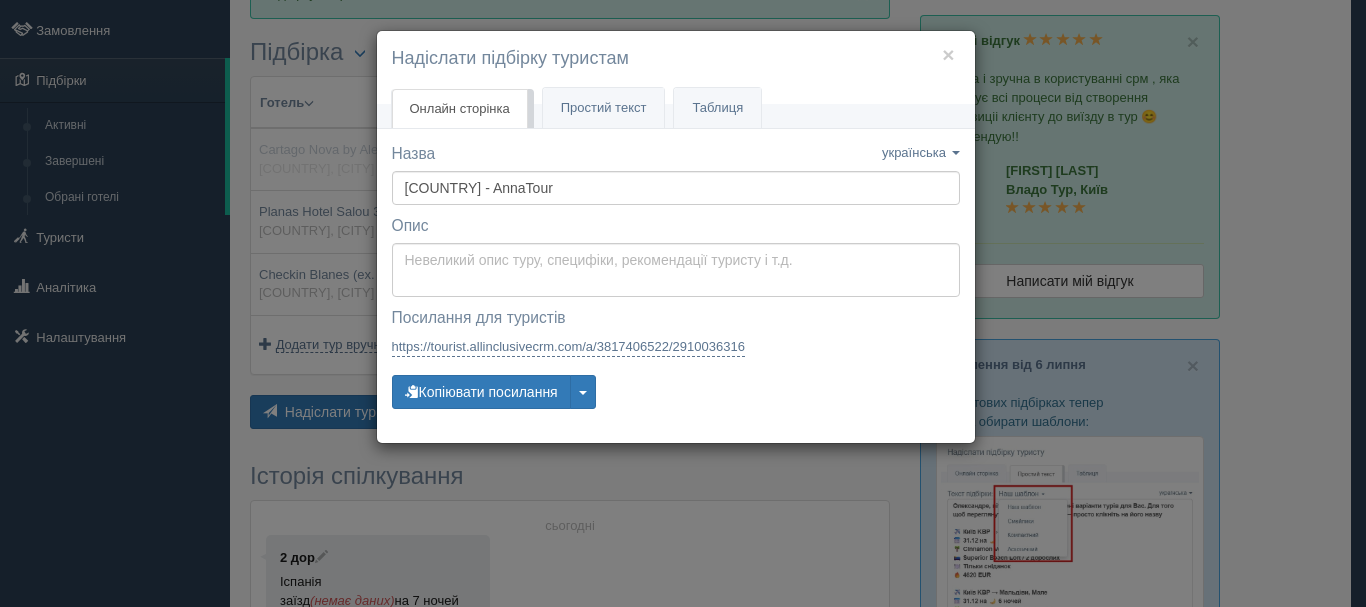 click on "×
Надіслати підбірку туристам
Онлайн сторінка
Онлайн
Простий текст
Текст
Таблиця" at bounding box center [683, 303] 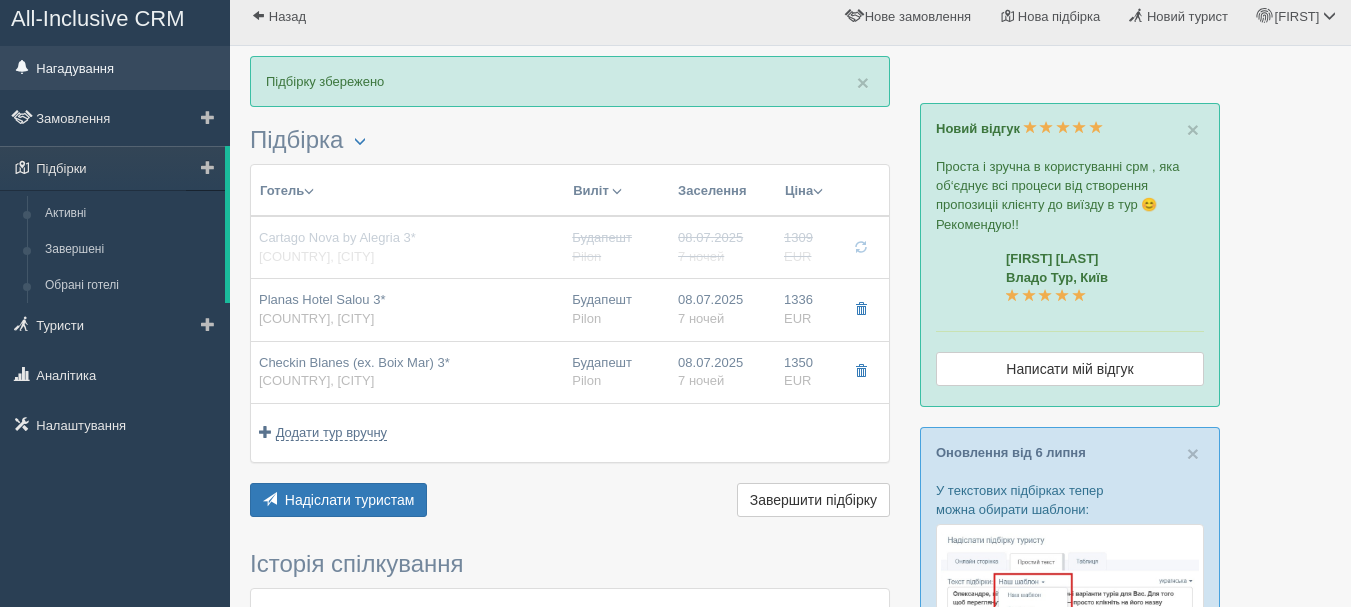 scroll, scrollTop: 0, scrollLeft: 0, axis: both 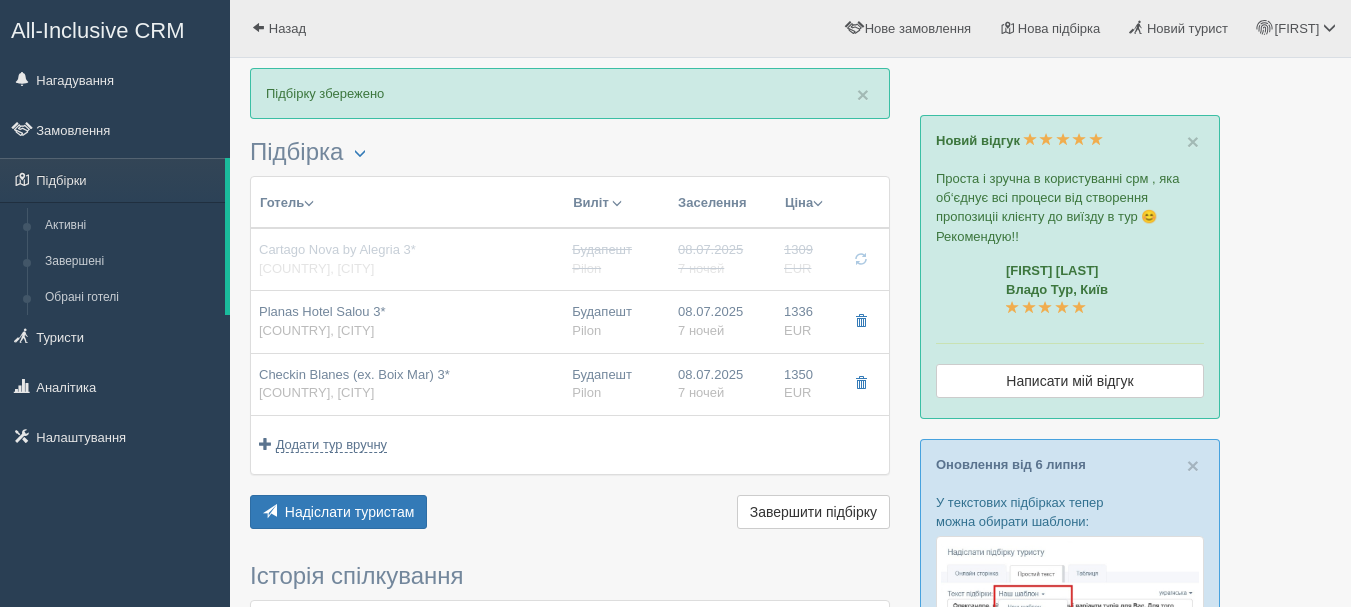 click on "All-Inclusive CRM" at bounding box center [98, 30] 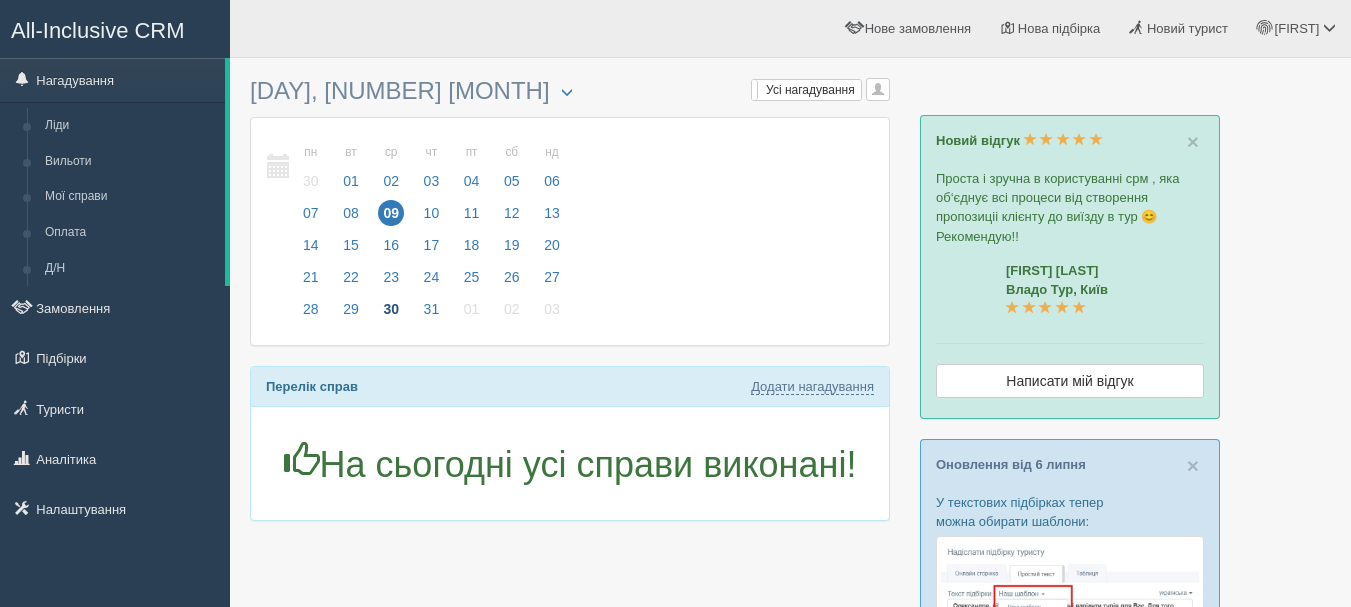 scroll, scrollTop: 0, scrollLeft: 0, axis: both 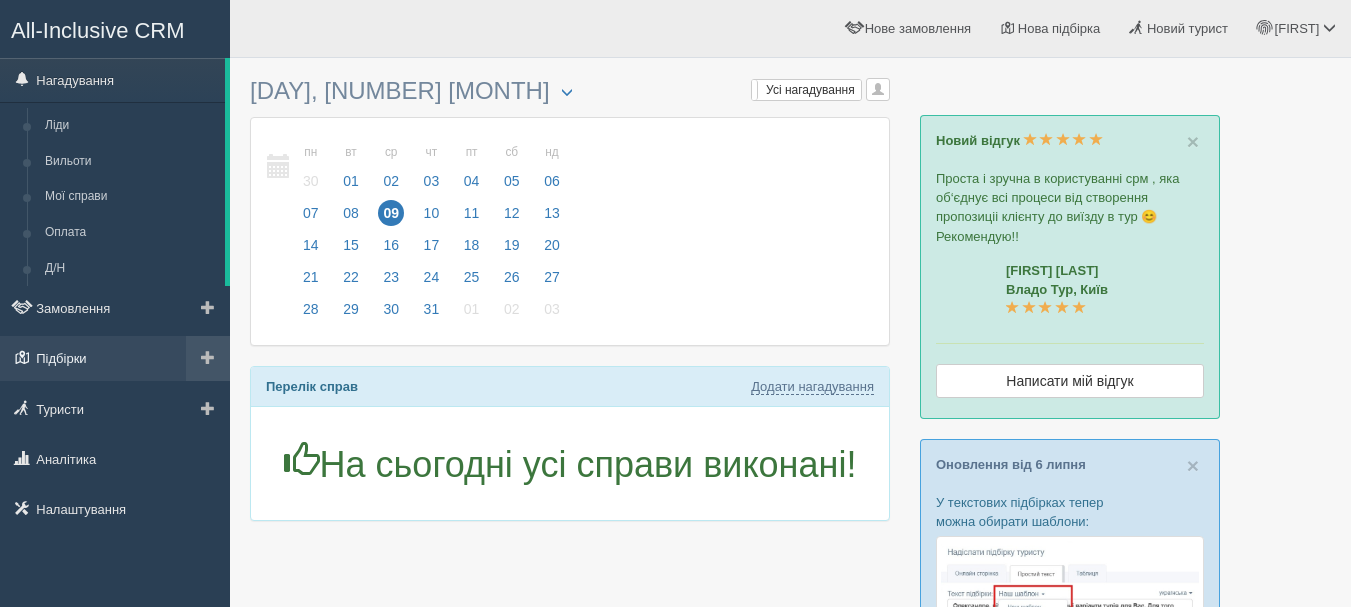 click on "Підбірки" at bounding box center [115, 358] 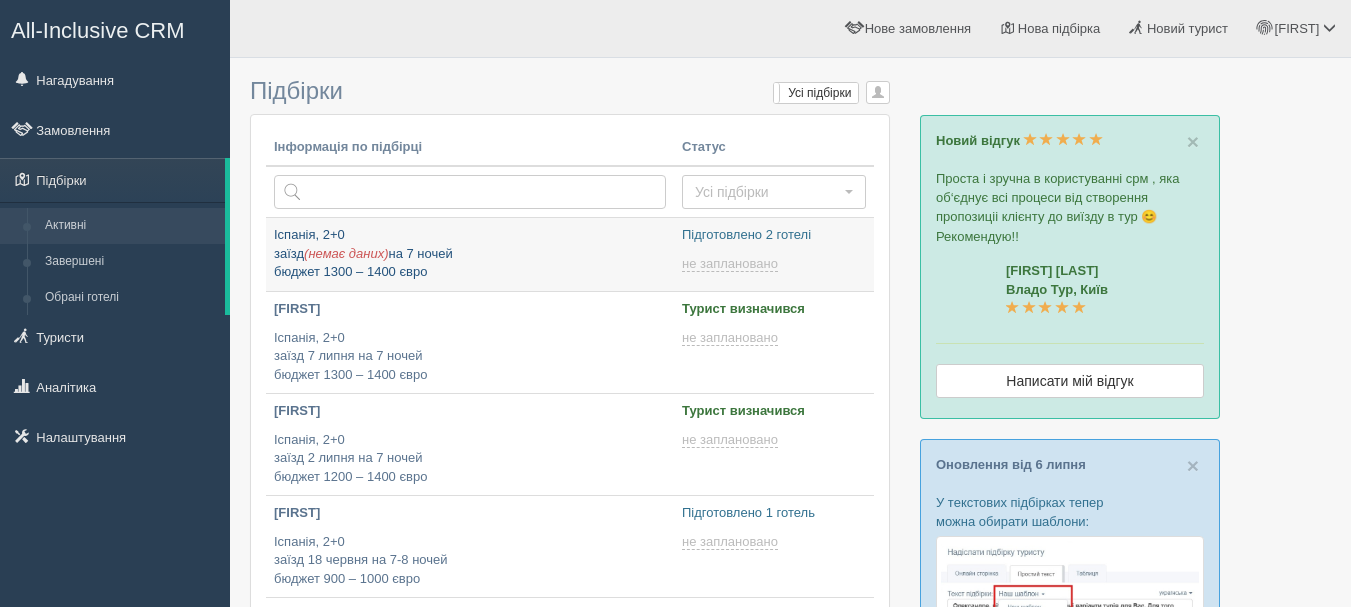 scroll, scrollTop: 0, scrollLeft: 0, axis: both 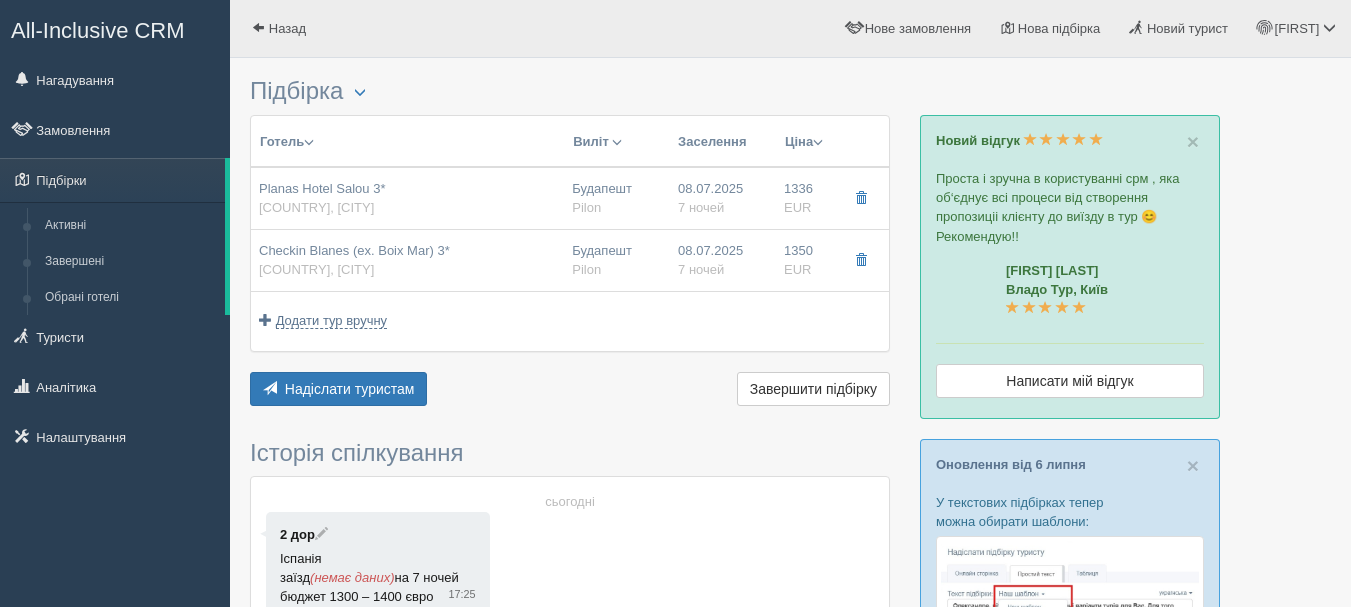 click at bounding box center (818, 142) 